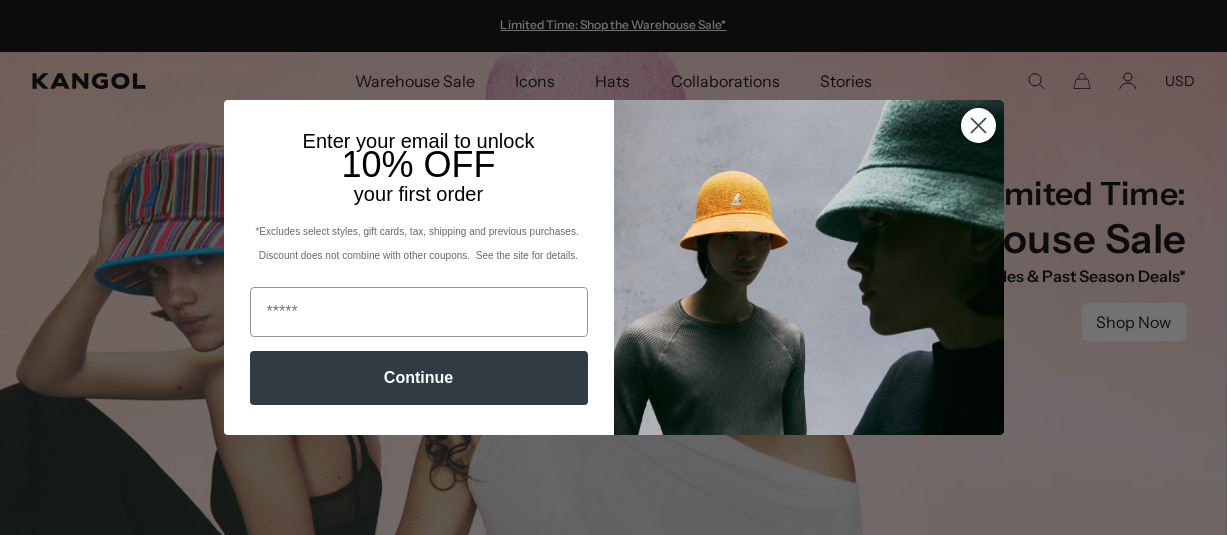 scroll, scrollTop: 0, scrollLeft: 0, axis: both 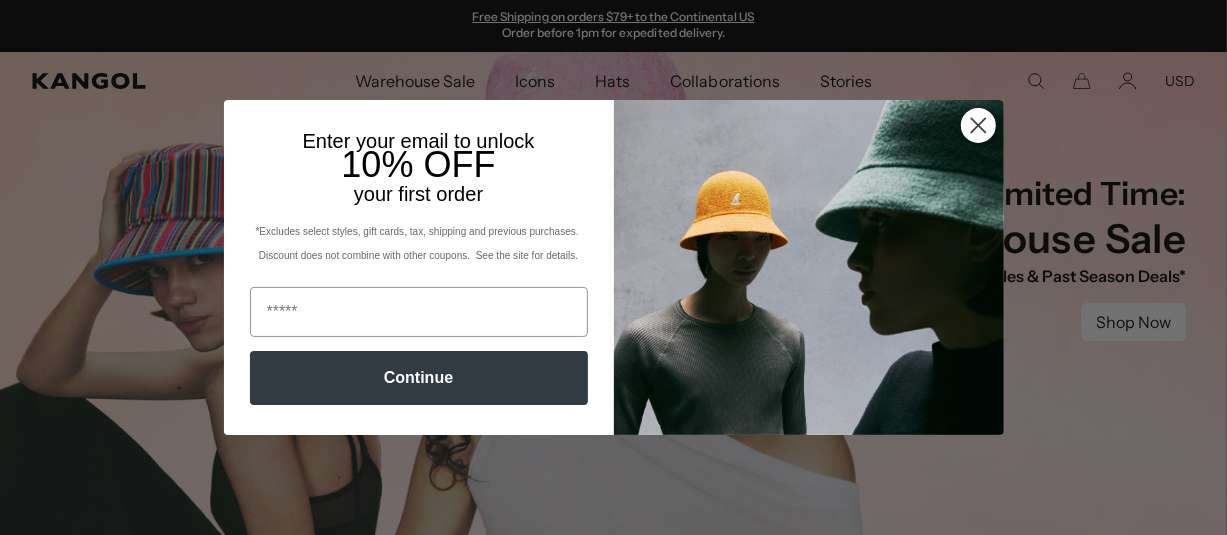 click at bounding box center (977, 125) 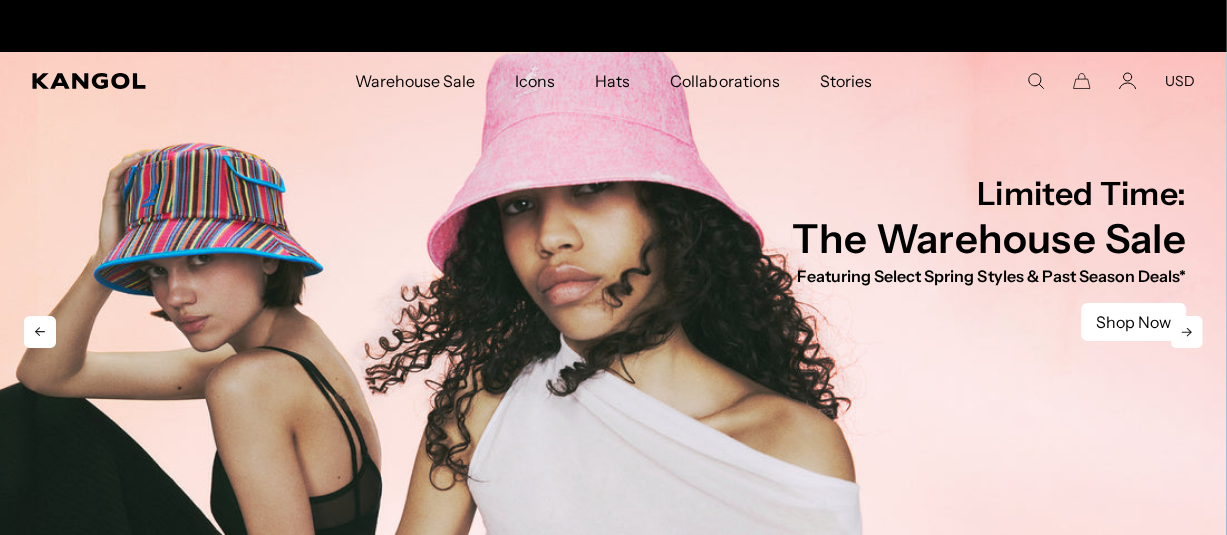 scroll, scrollTop: 0, scrollLeft: 0, axis: both 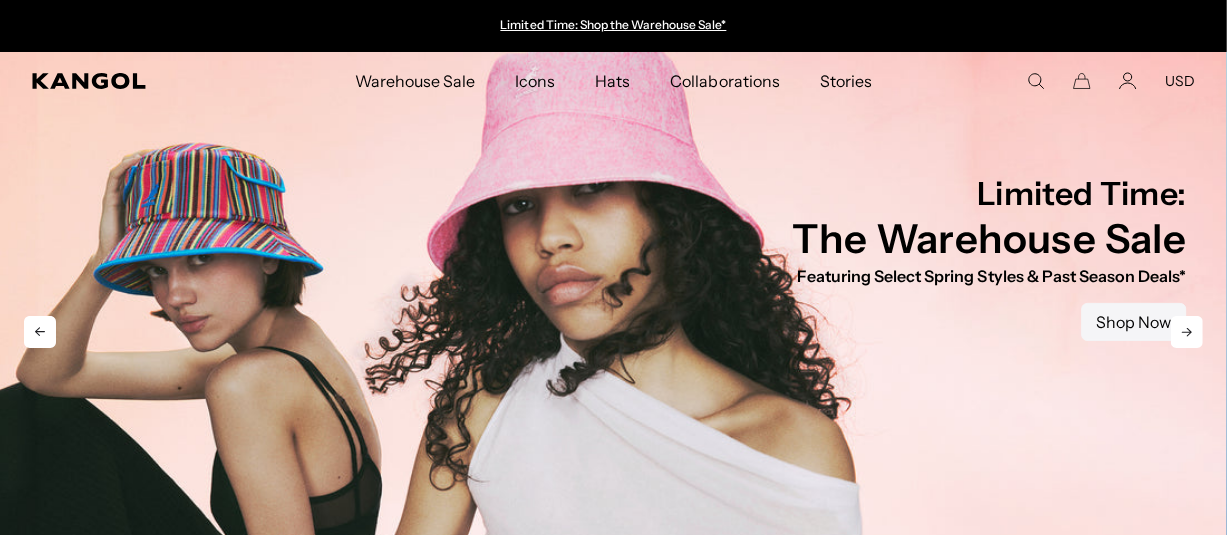 click on "Shop Now" at bounding box center [1133, 322] 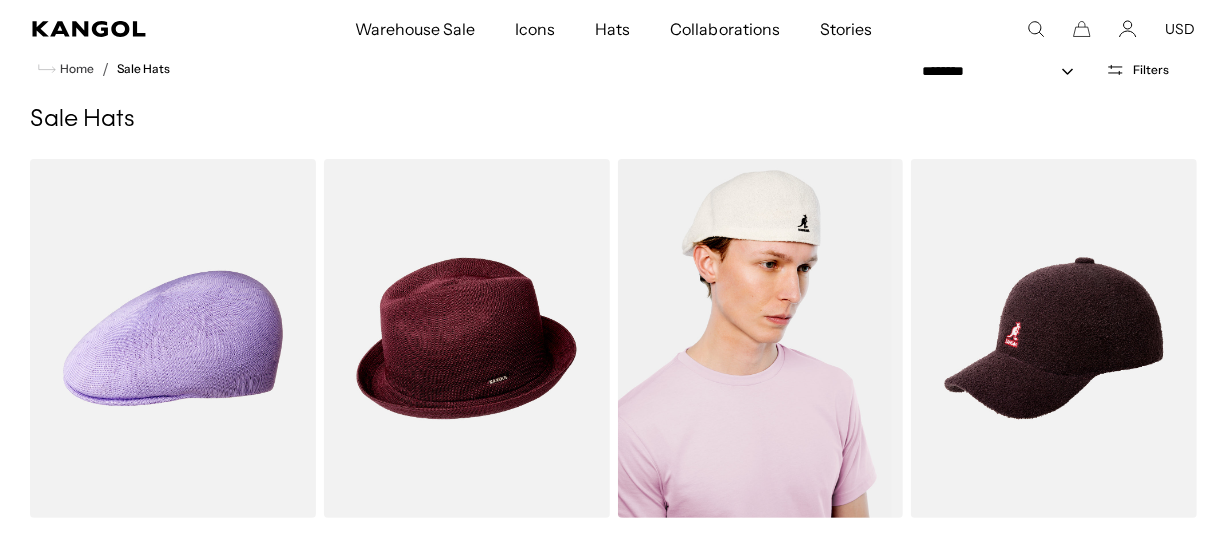 scroll, scrollTop: 200, scrollLeft: 0, axis: vertical 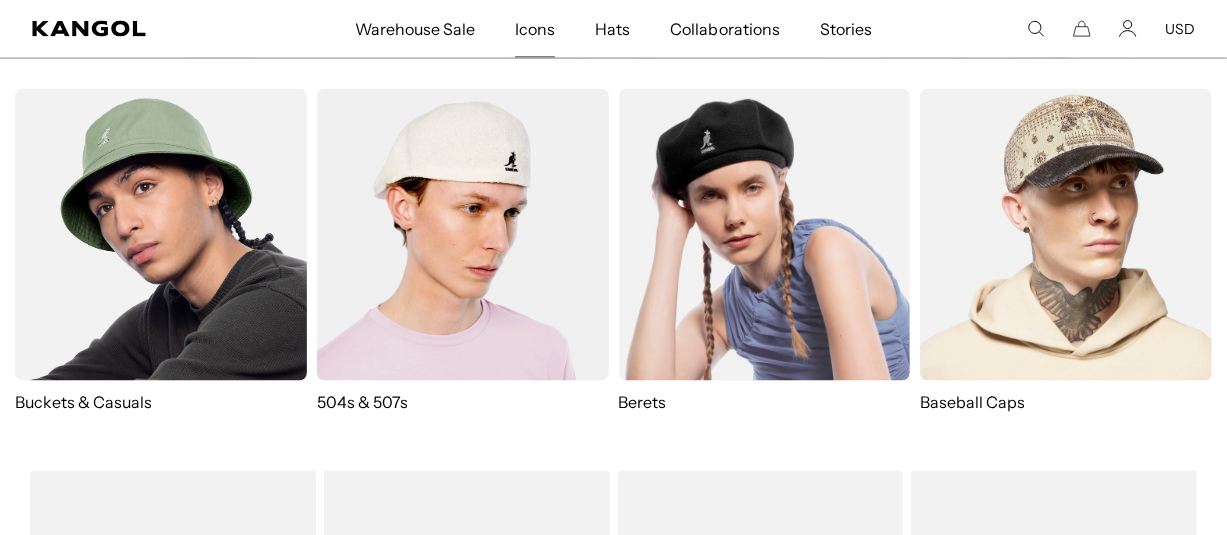 click on "Icons" at bounding box center [535, 29] 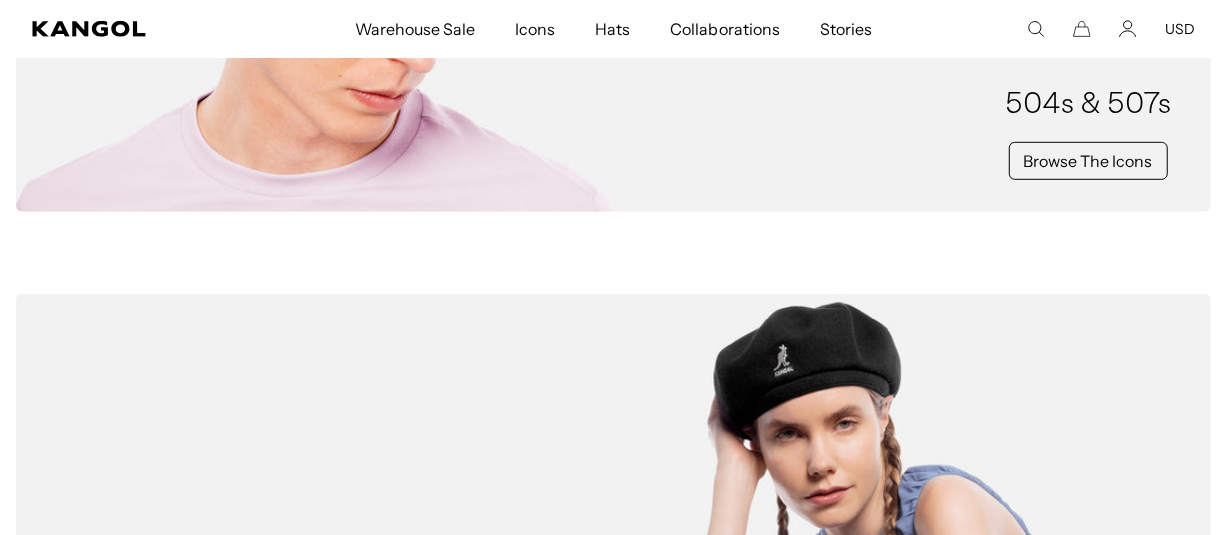 scroll, scrollTop: 700, scrollLeft: 0, axis: vertical 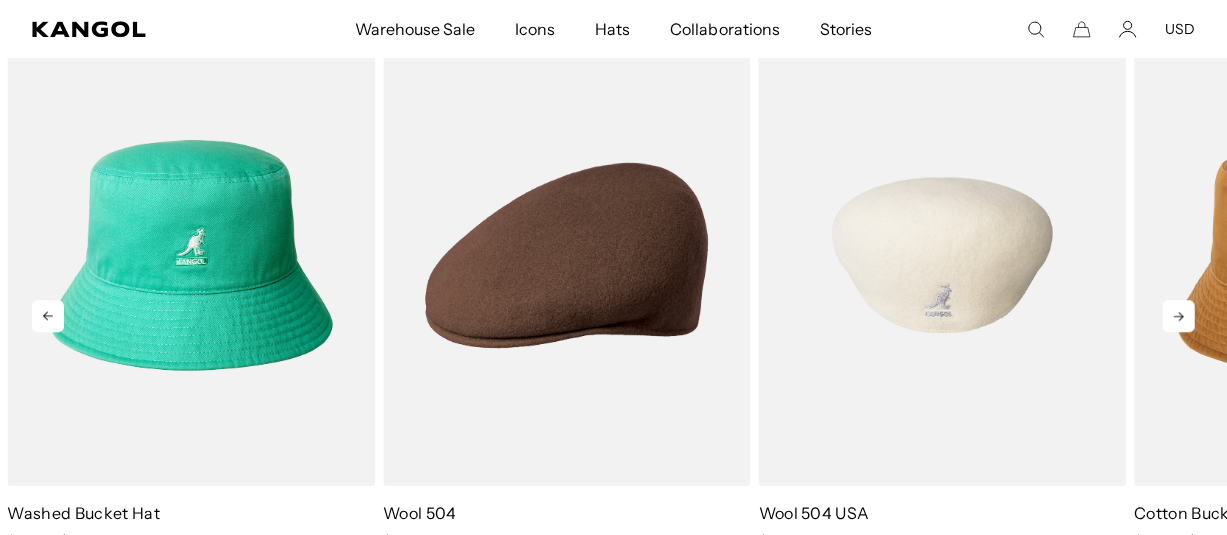 click at bounding box center [943, 255] 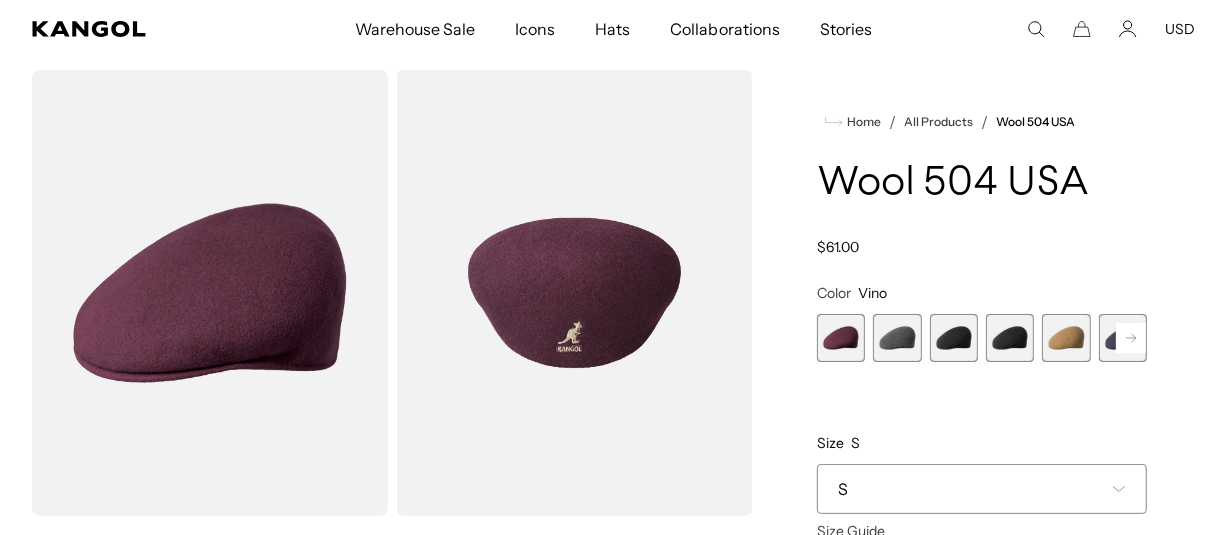 scroll, scrollTop: 200, scrollLeft: 0, axis: vertical 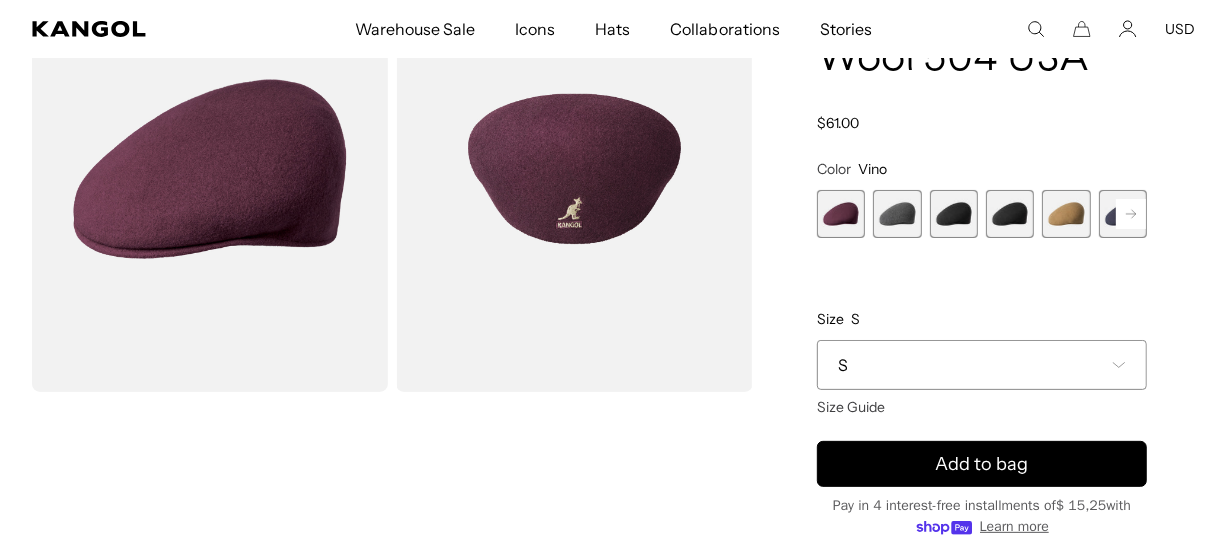 click at bounding box center [897, 214] 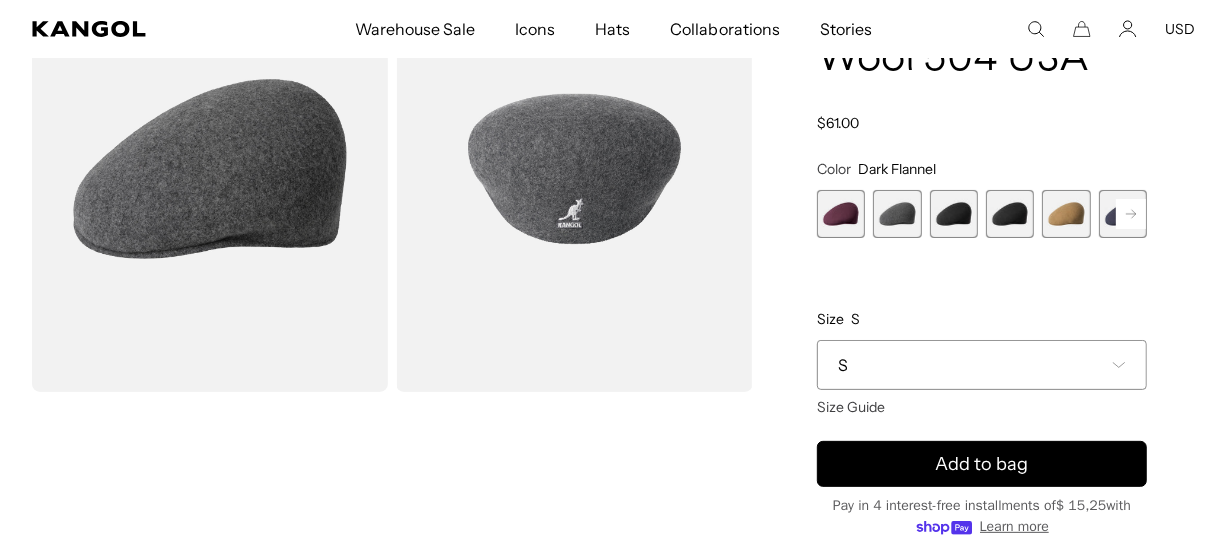 click at bounding box center (954, 214) 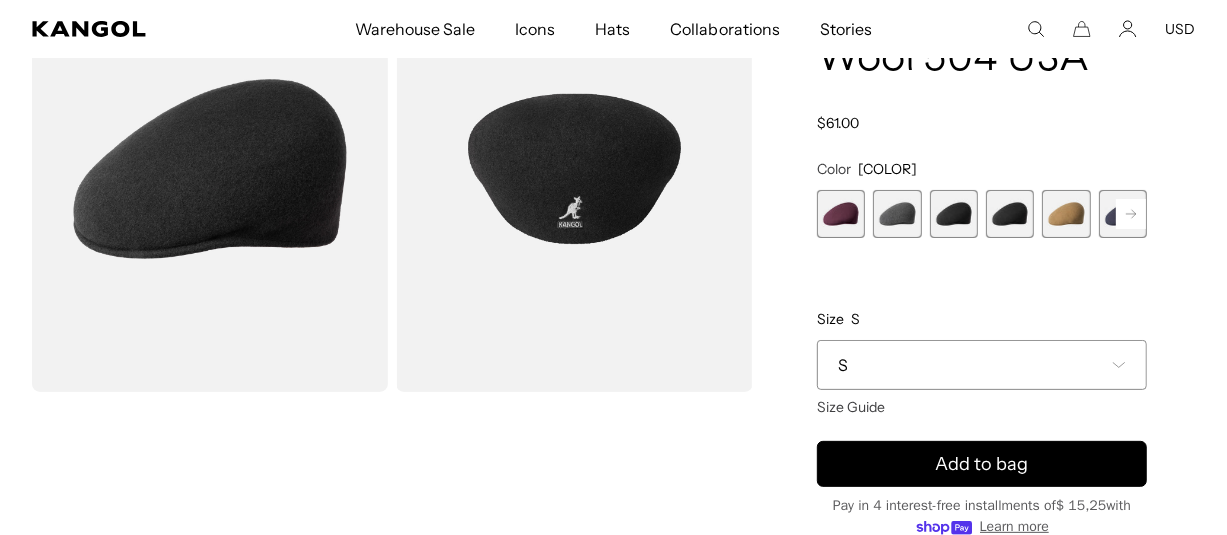 scroll, scrollTop: 0, scrollLeft: 0, axis: both 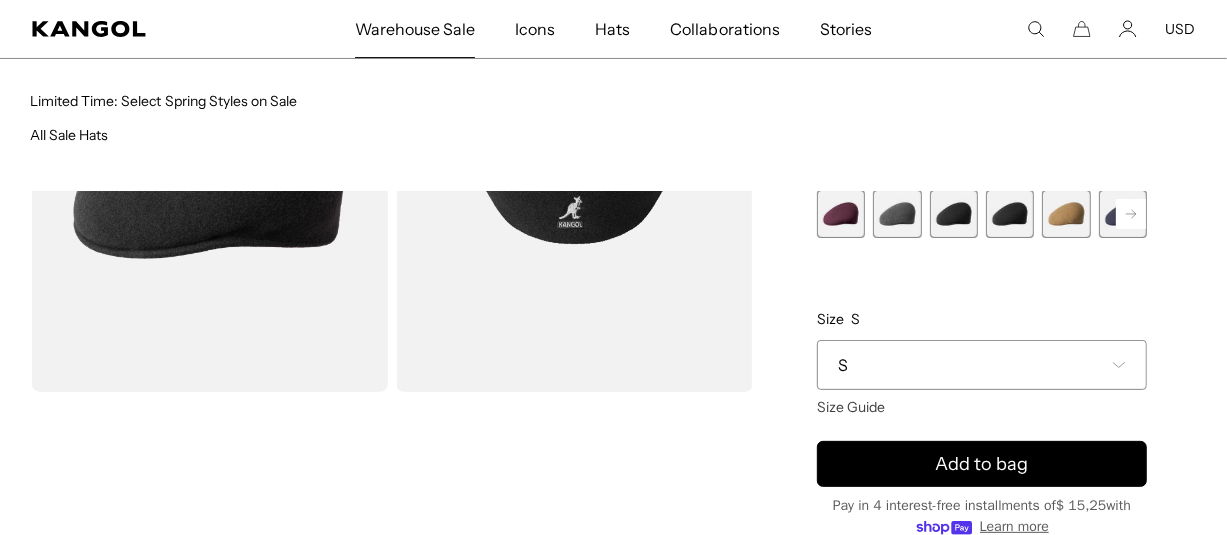 click on "Warehouse Sale" at bounding box center (415, 29) 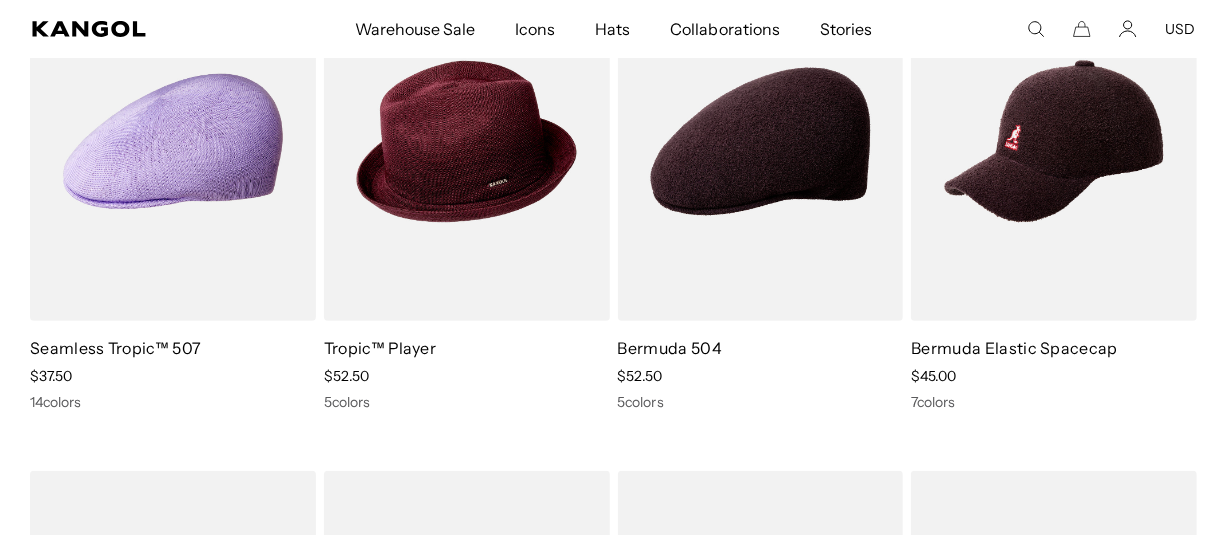 scroll, scrollTop: 300, scrollLeft: 0, axis: vertical 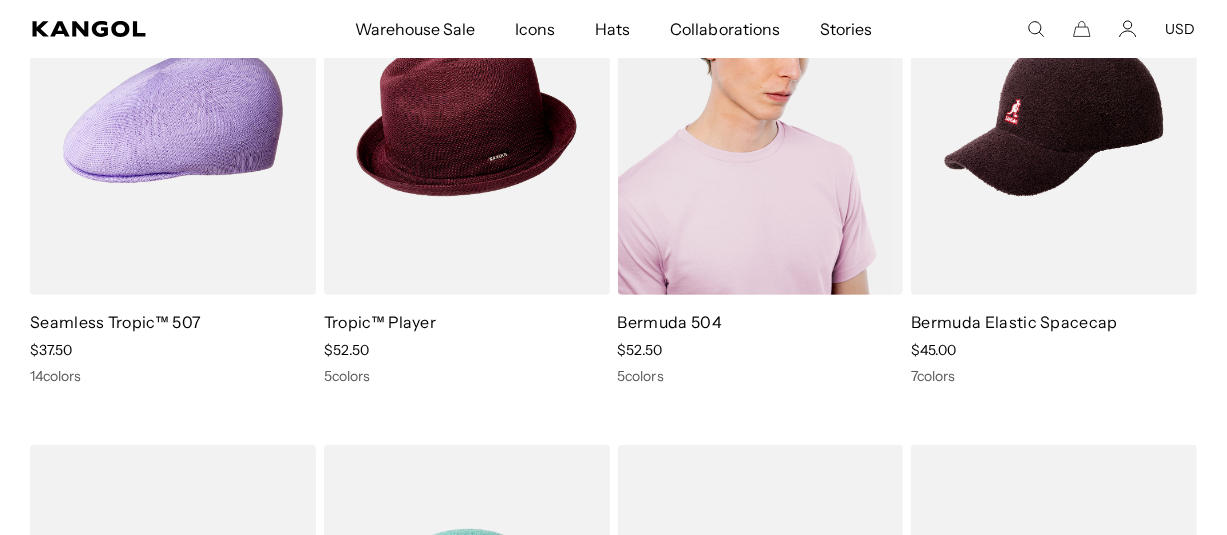 click on "Bermuda 504" at bounding box center [670, 322] 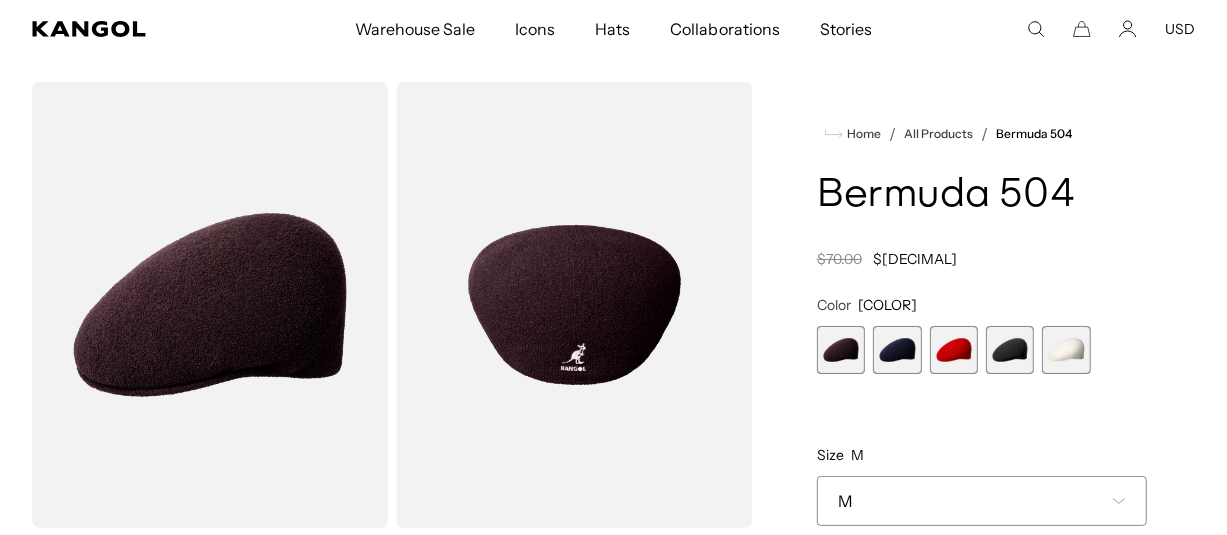 scroll, scrollTop: 100, scrollLeft: 0, axis: vertical 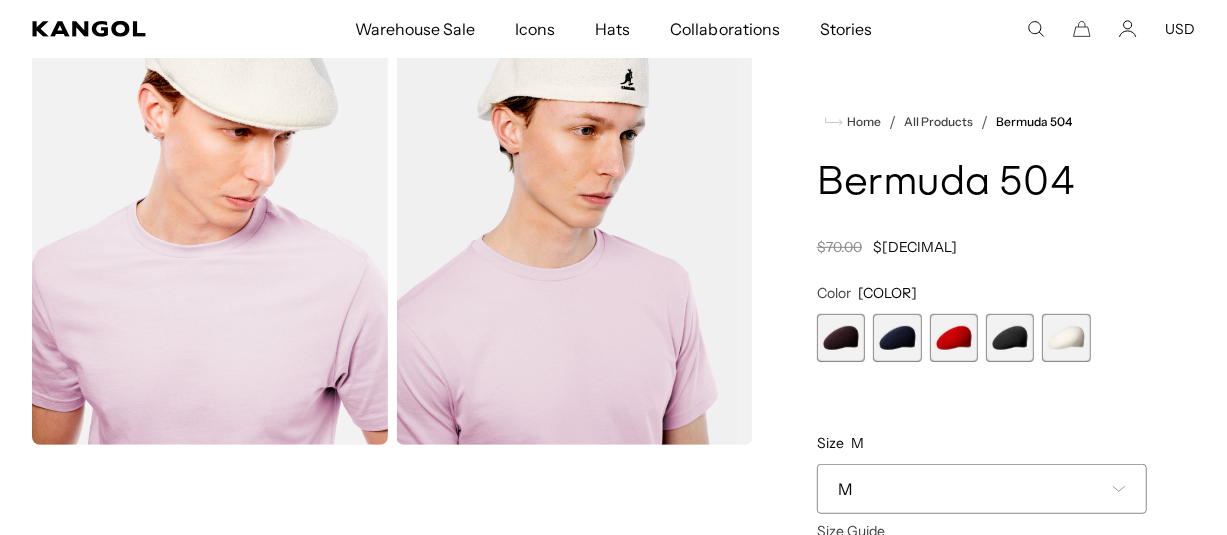 click at bounding box center [897, 338] 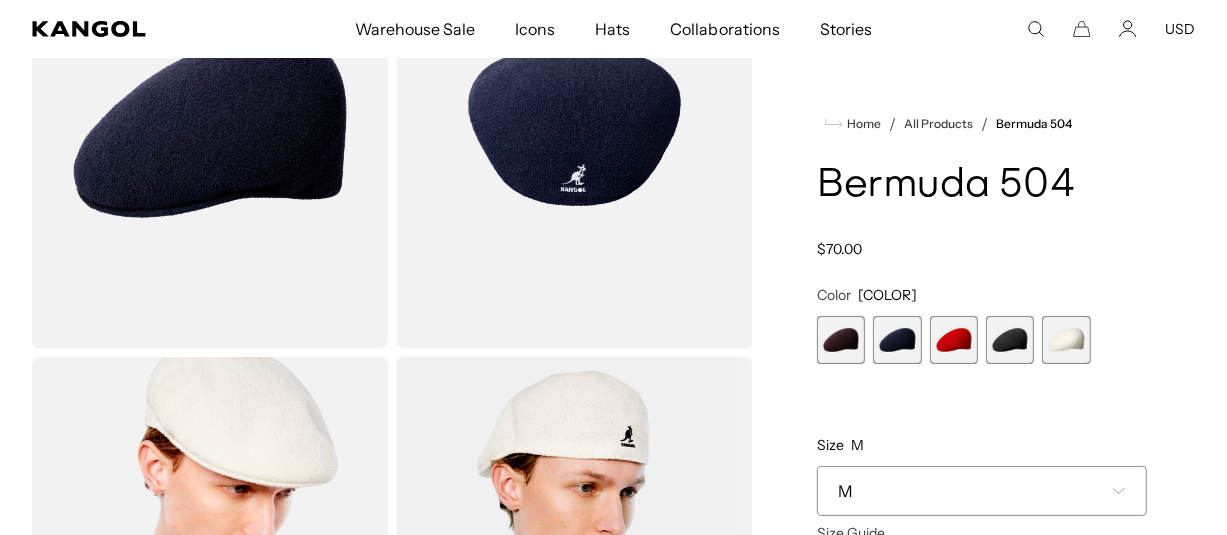 scroll, scrollTop: 200, scrollLeft: 0, axis: vertical 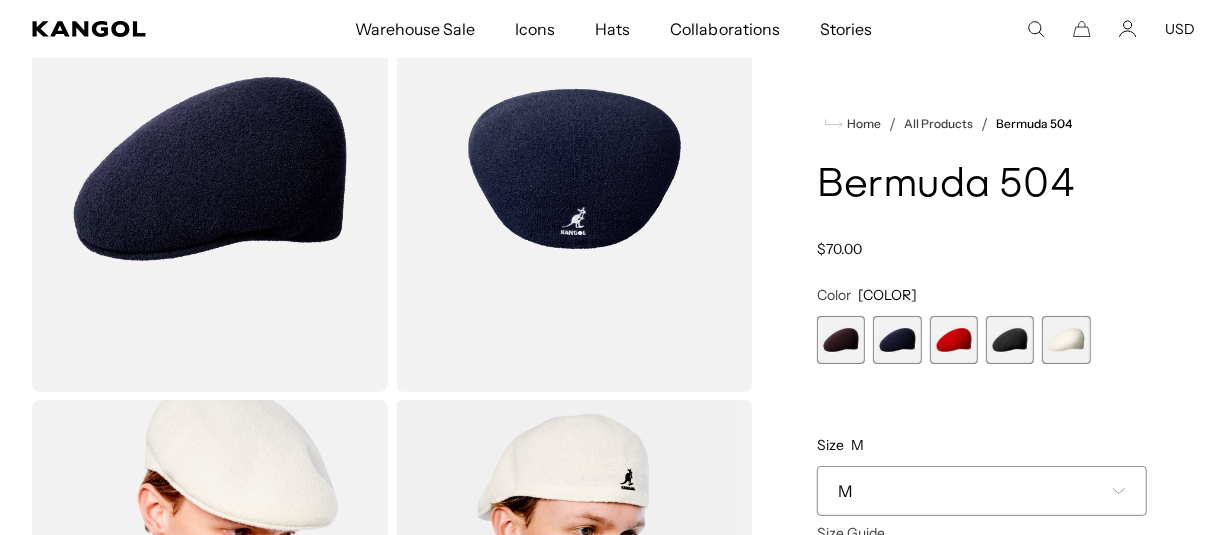 click at bounding box center (1010, 340) 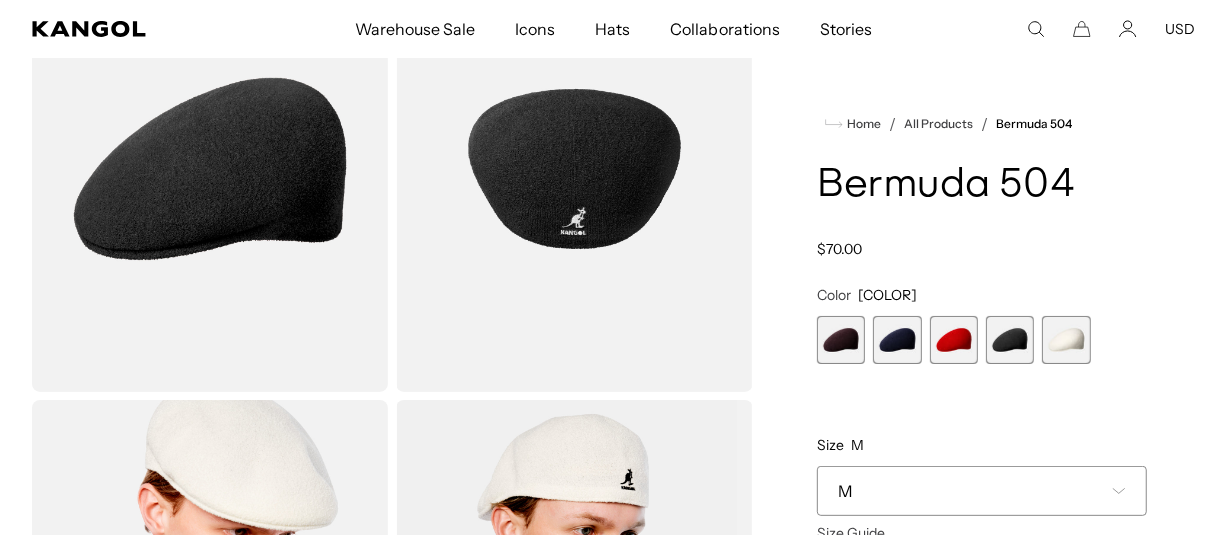 scroll, scrollTop: 0, scrollLeft: 512, axis: horizontal 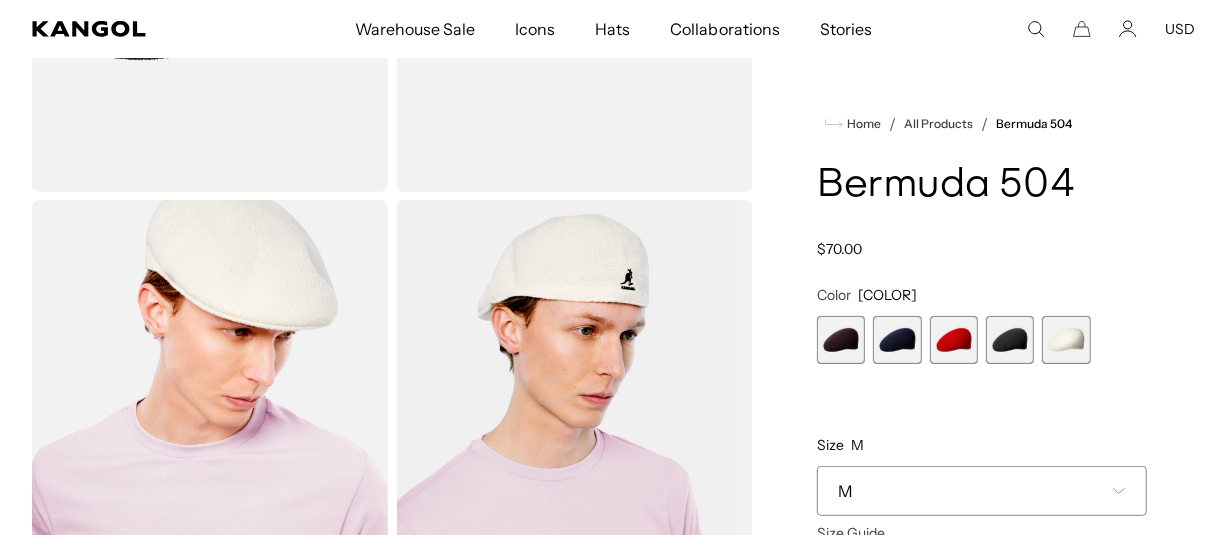 click at bounding box center [841, 340] 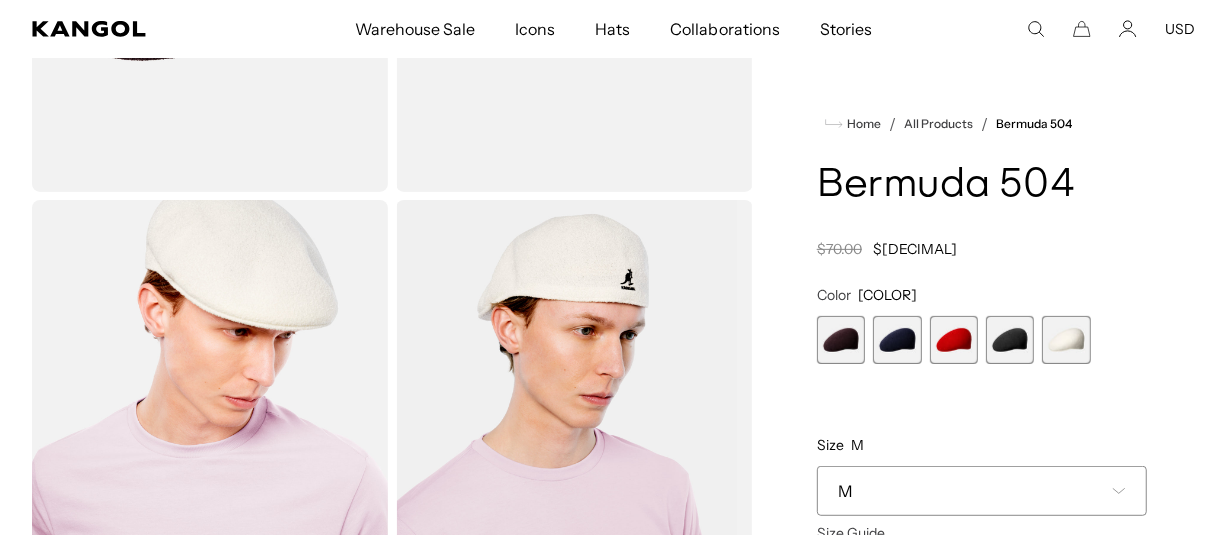 scroll, scrollTop: 0, scrollLeft: 0, axis: both 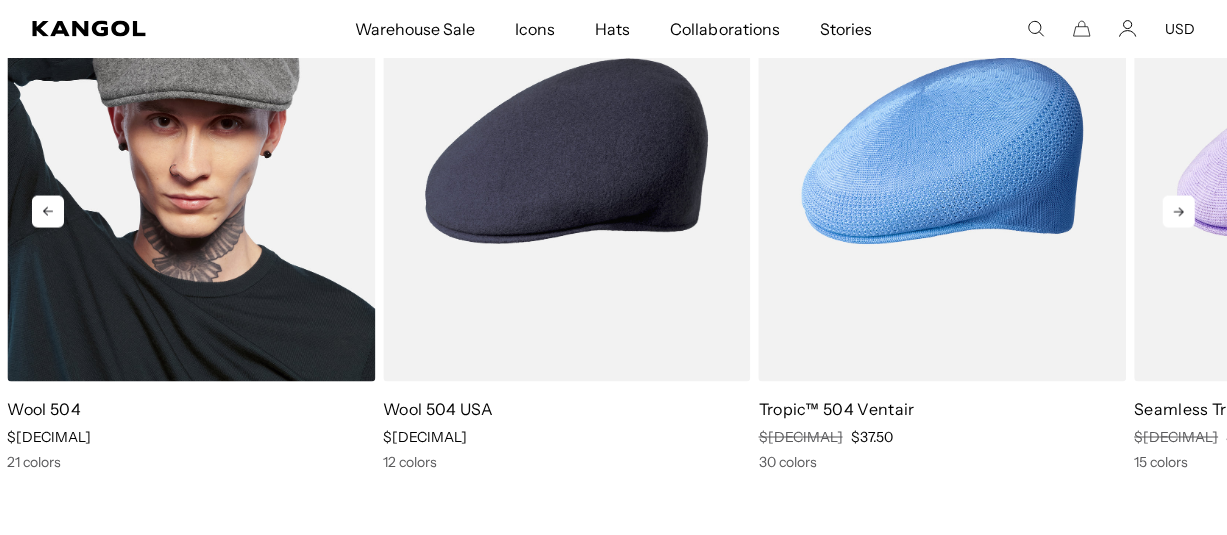 click at bounding box center (191, 152) 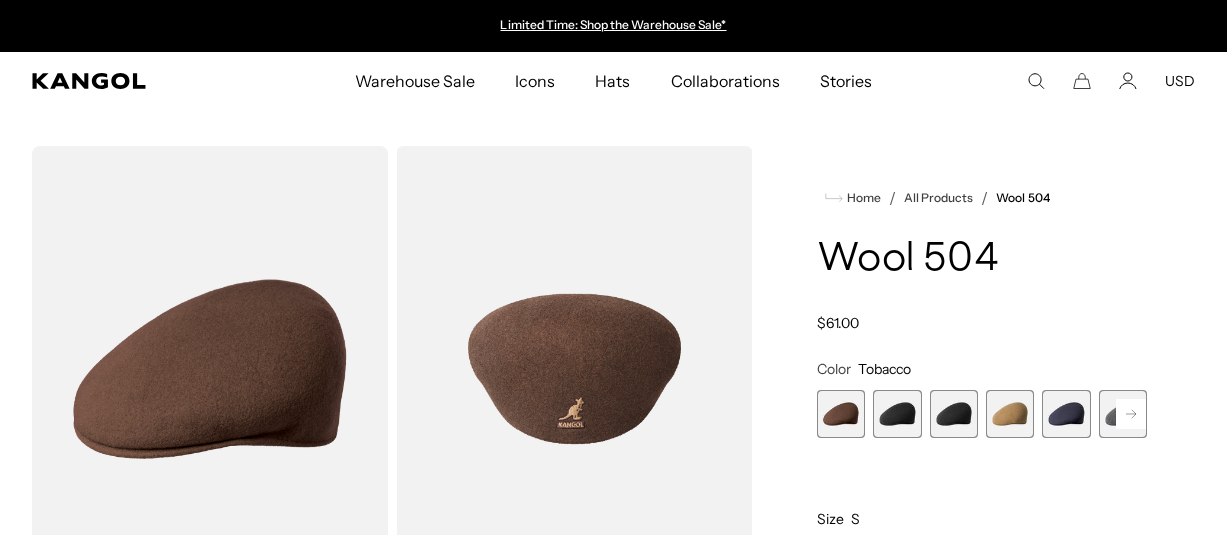 scroll, scrollTop: 0, scrollLeft: 0, axis: both 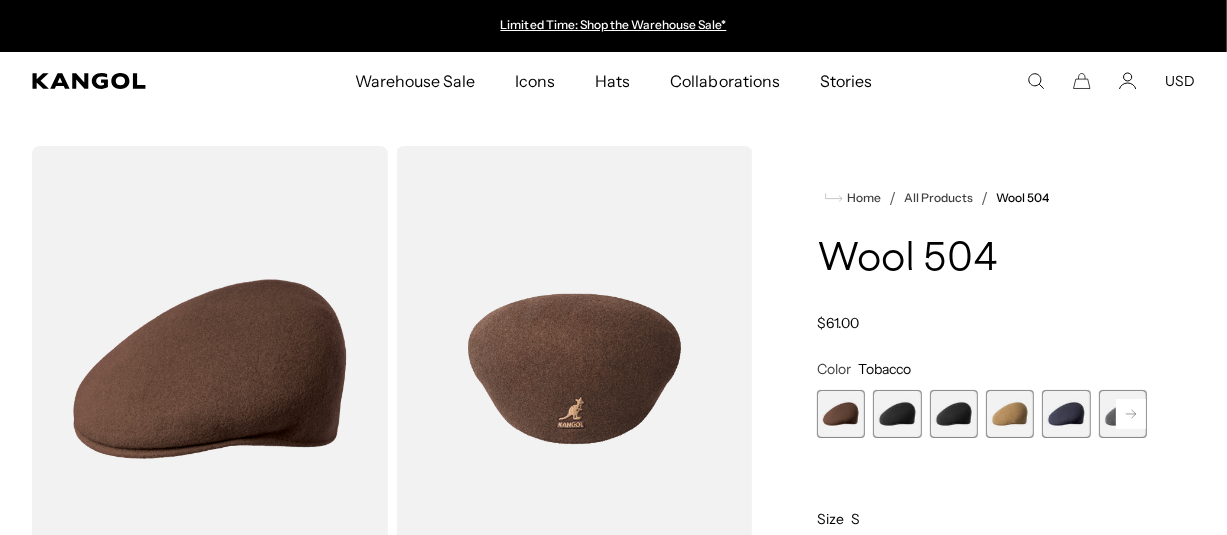 click at bounding box center [897, 414] 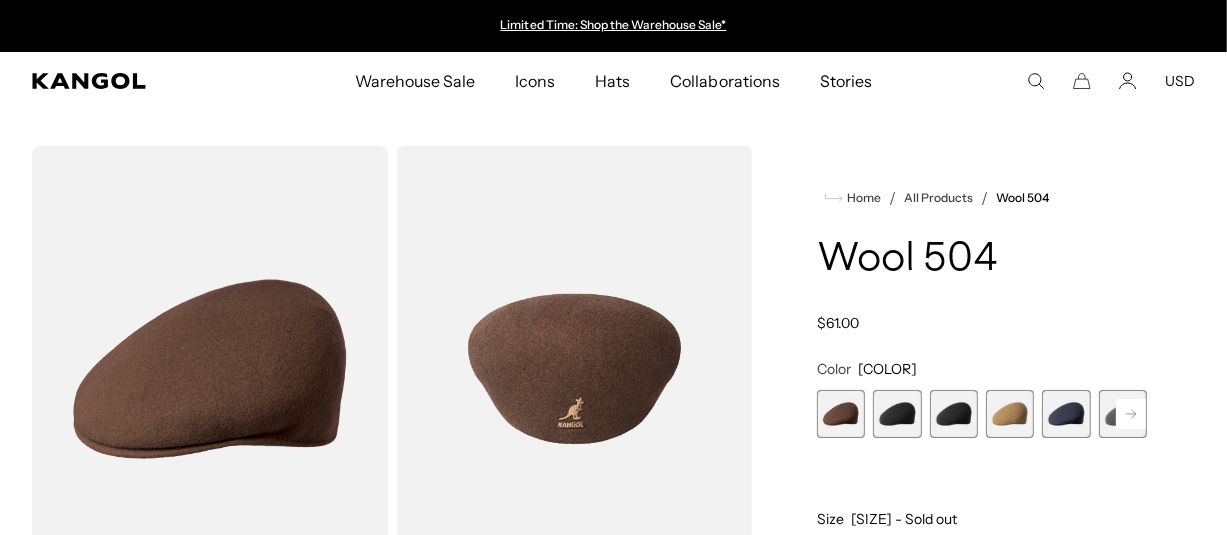 scroll, scrollTop: 0, scrollLeft: 0, axis: both 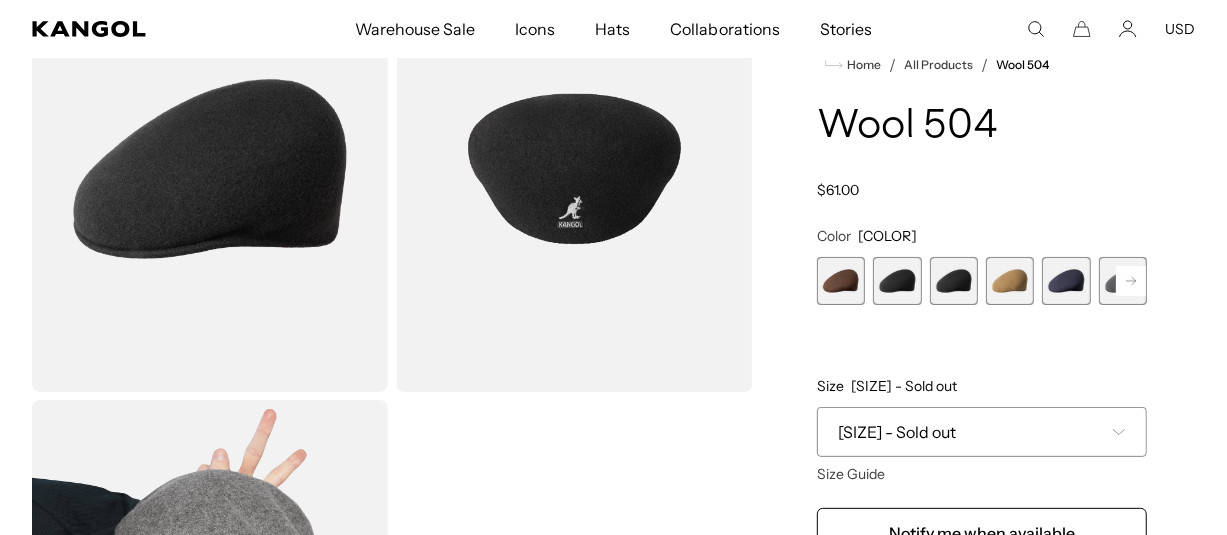 click on "S - Sold out" at bounding box center (982, 432) 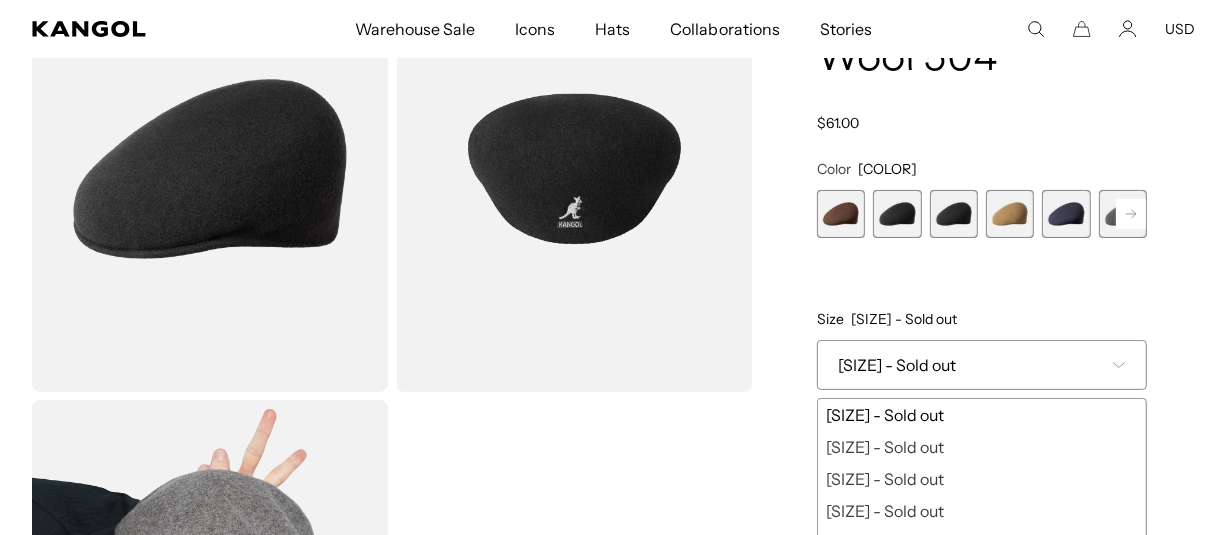 scroll, scrollTop: 0, scrollLeft: 512, axis: horizontal 